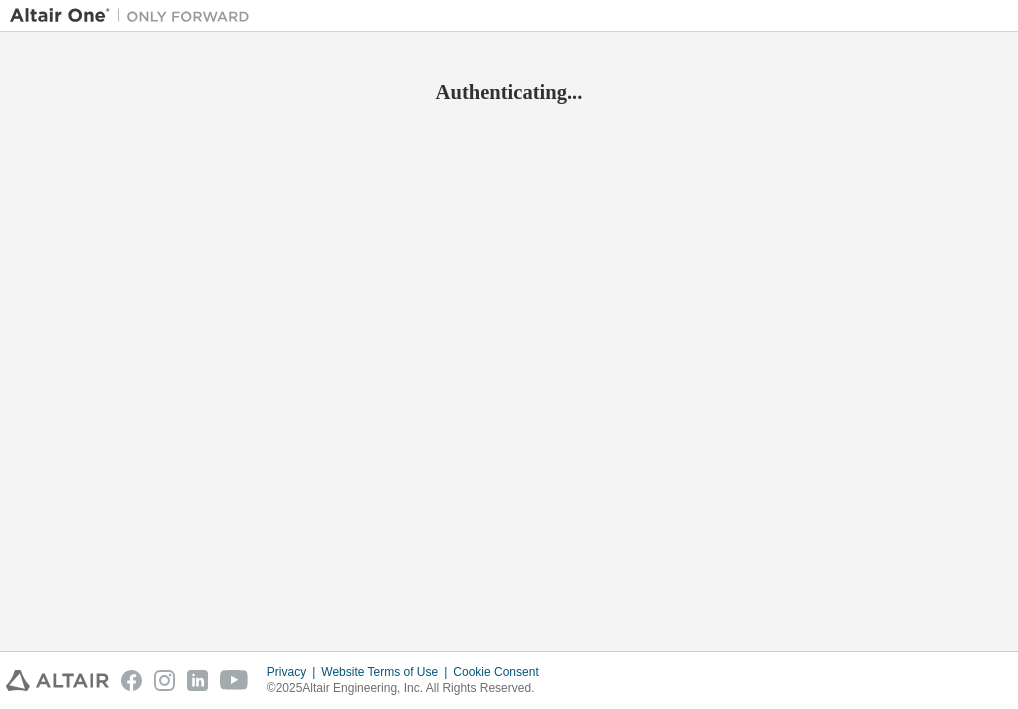 scroll, scrollTop: 0, scrollLeft: 0, axis: both 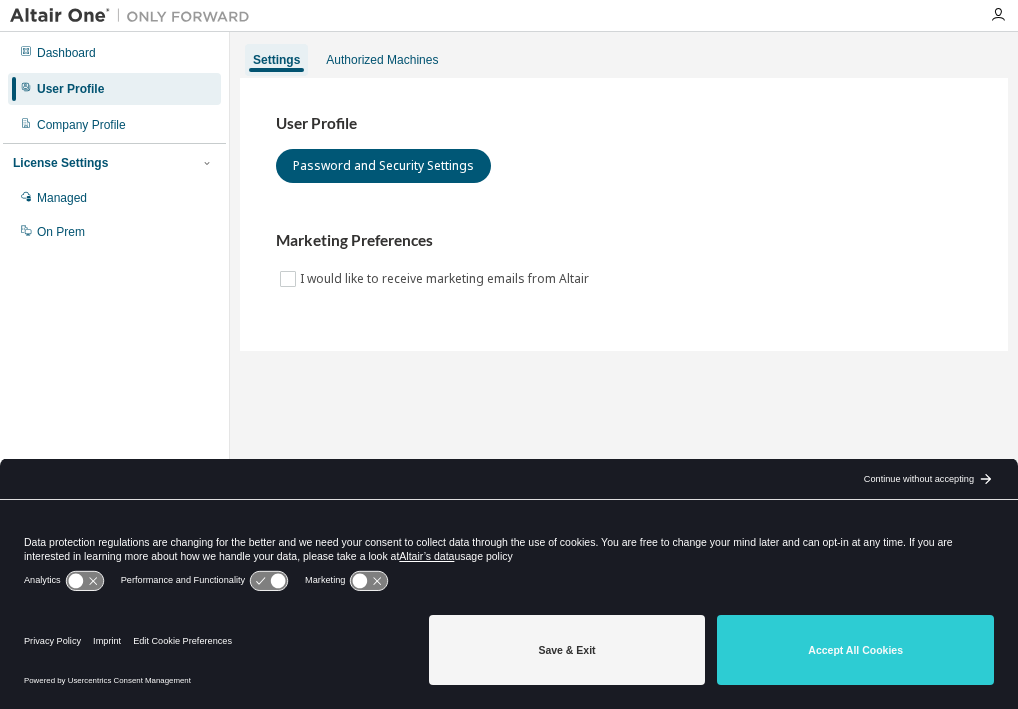 click on "Accept All Cookies" at bounding box center [855, 650] 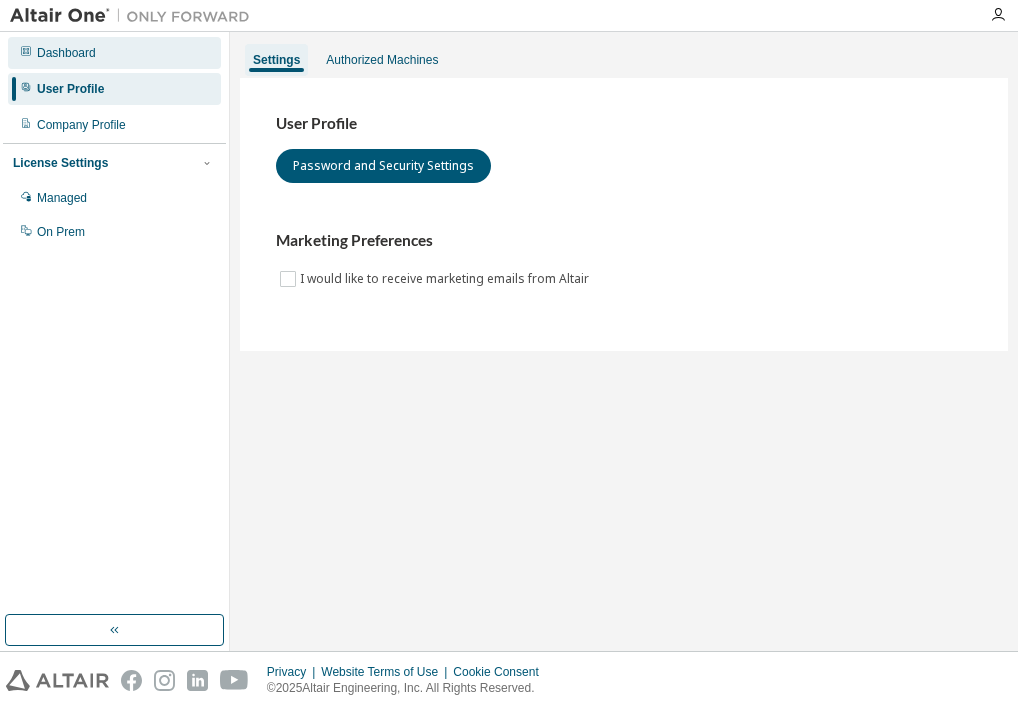 click on "Dashboard" at bounding box center [66, 53] 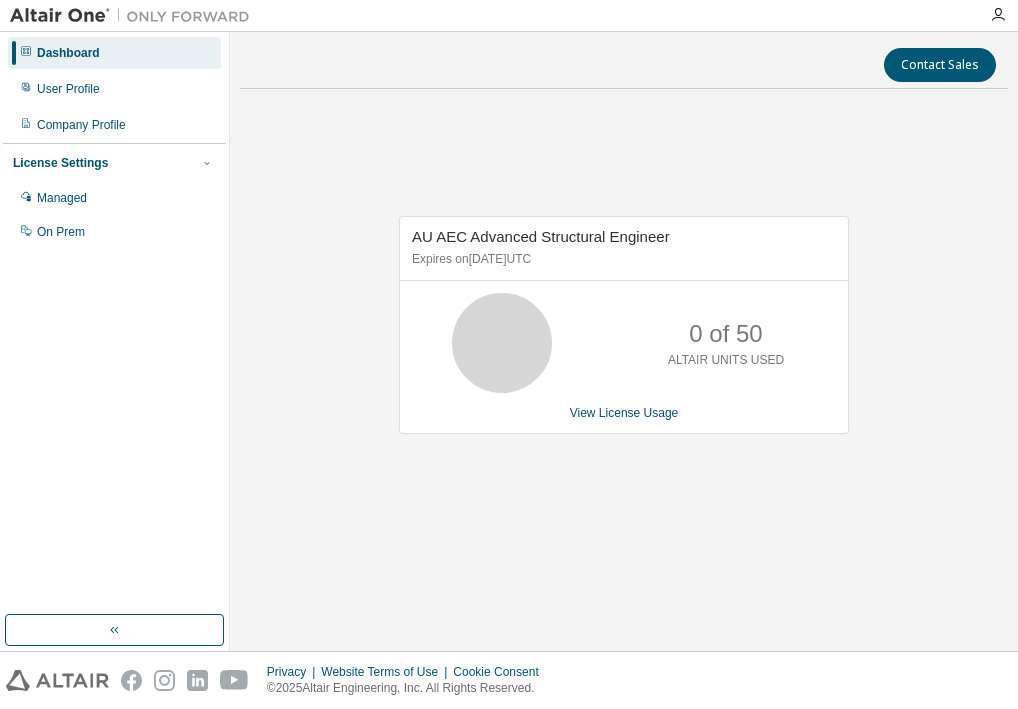 click on "Dashboard User Profile Company Profile License Settings Managed On Prem" at bounding box center [114, 142] 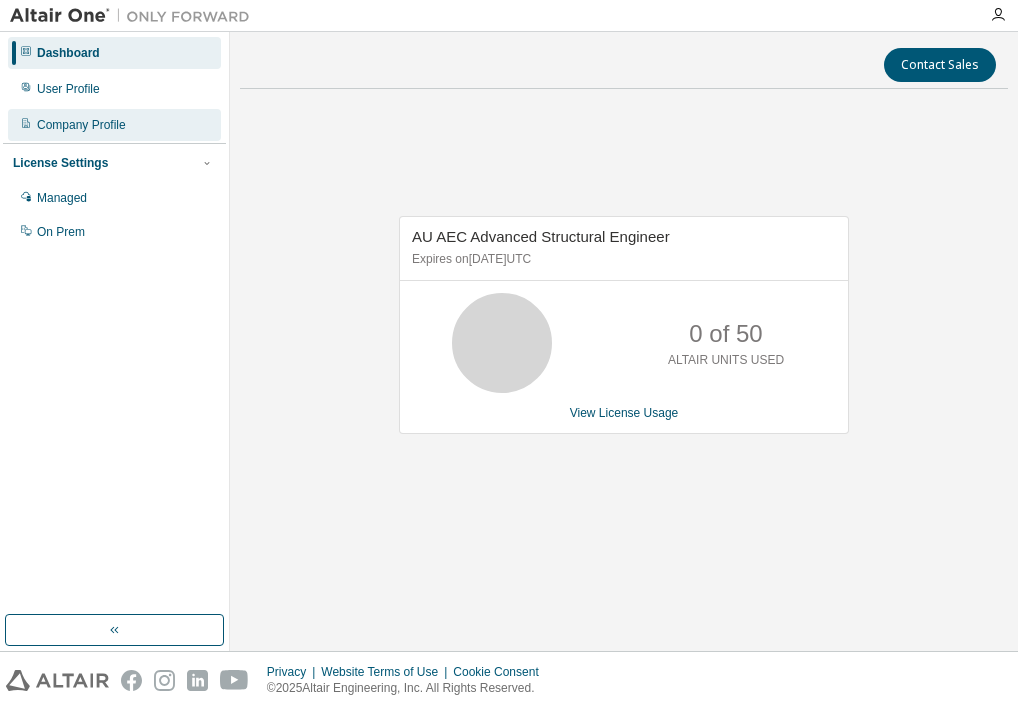 click on "Company Profile" at bounding box center (81, 125) 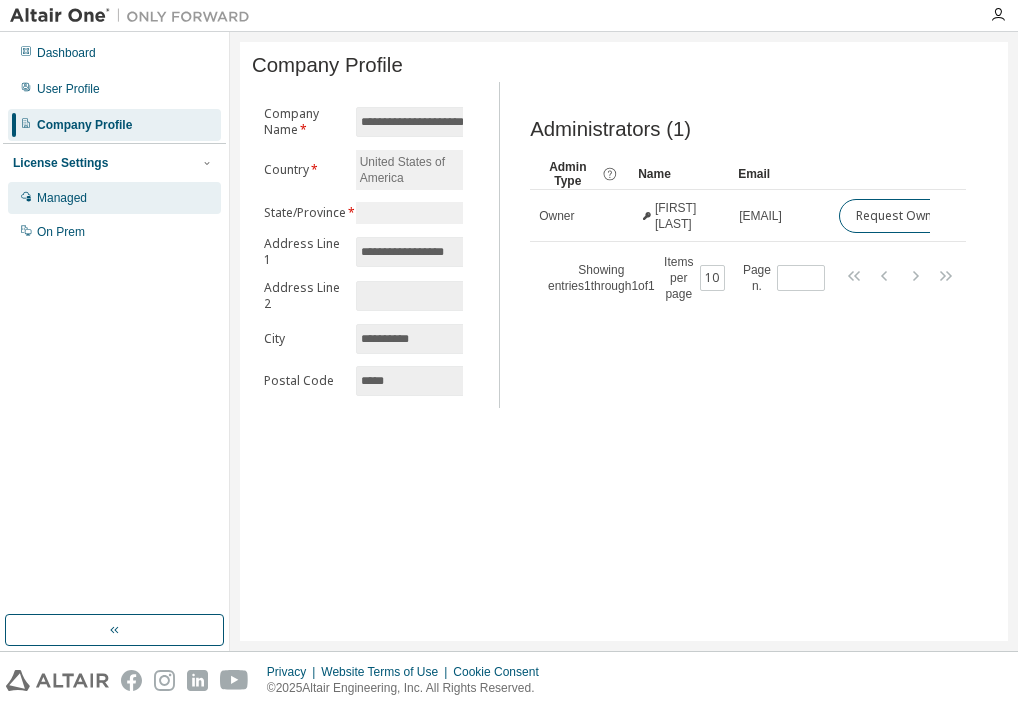 click on "Managed" at bounding box center (114, 198) 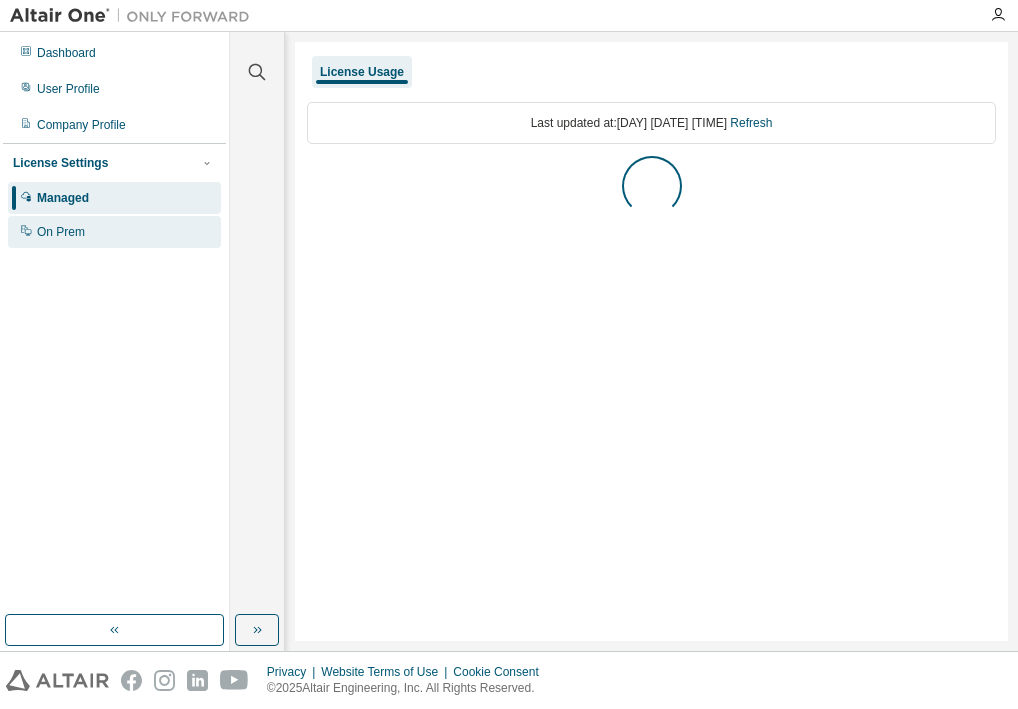click on "On Prem" at bounding box center [114, 232] 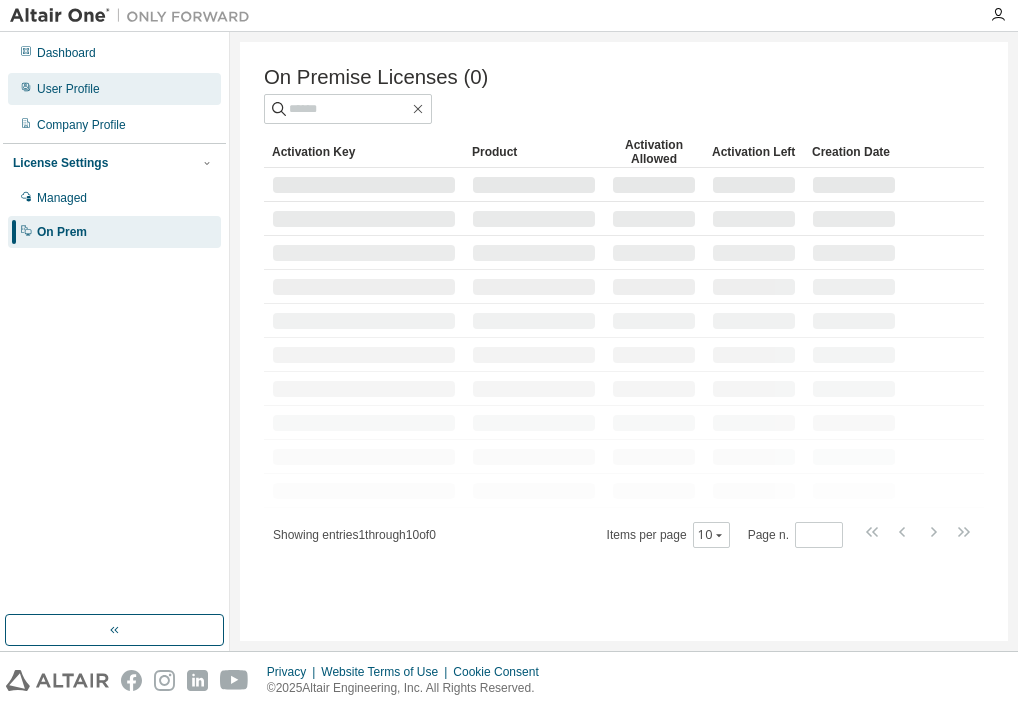 click on "User Profile" at bounding box center [114, 89] 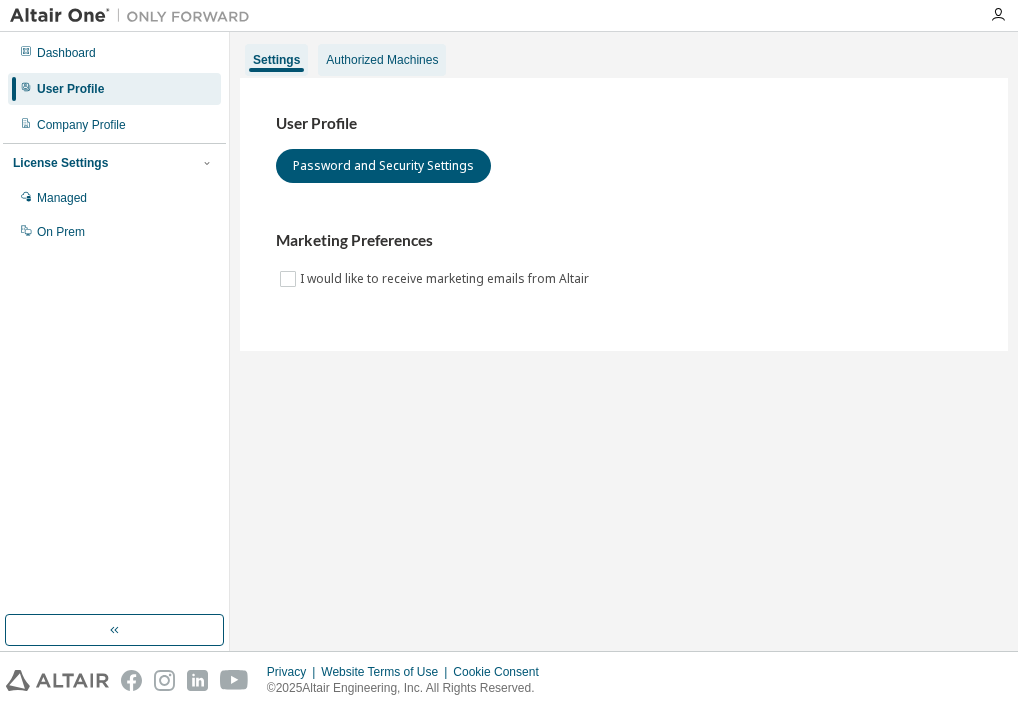 click on "Authorized Machines" at bounding box center [382, 60] 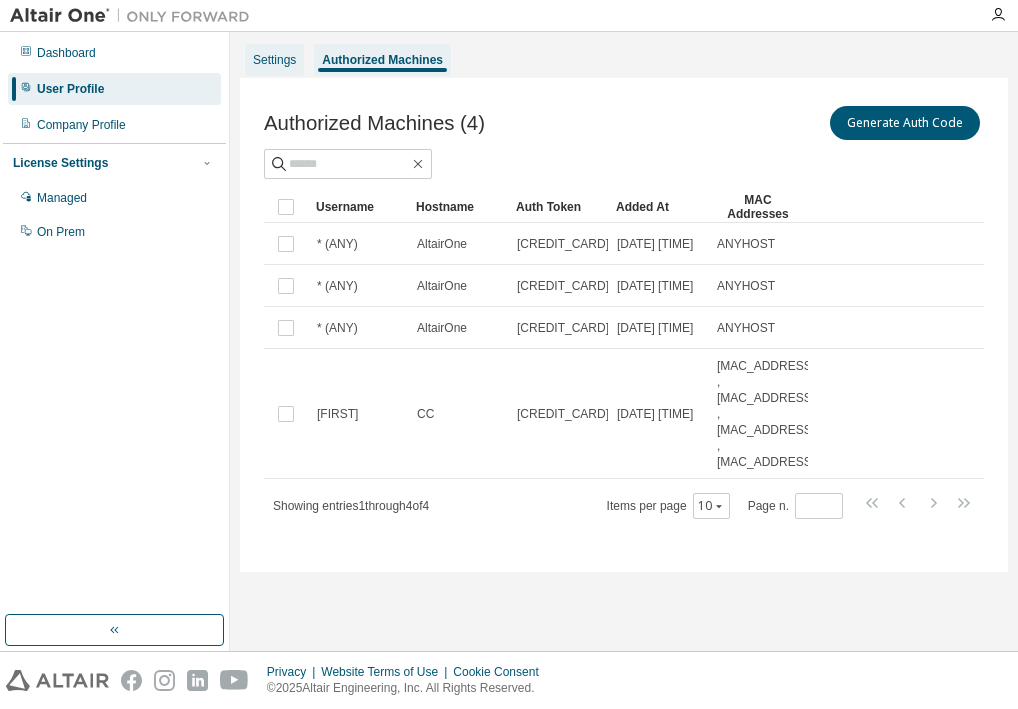 click on "Settings" at bounding box center (274, 60) 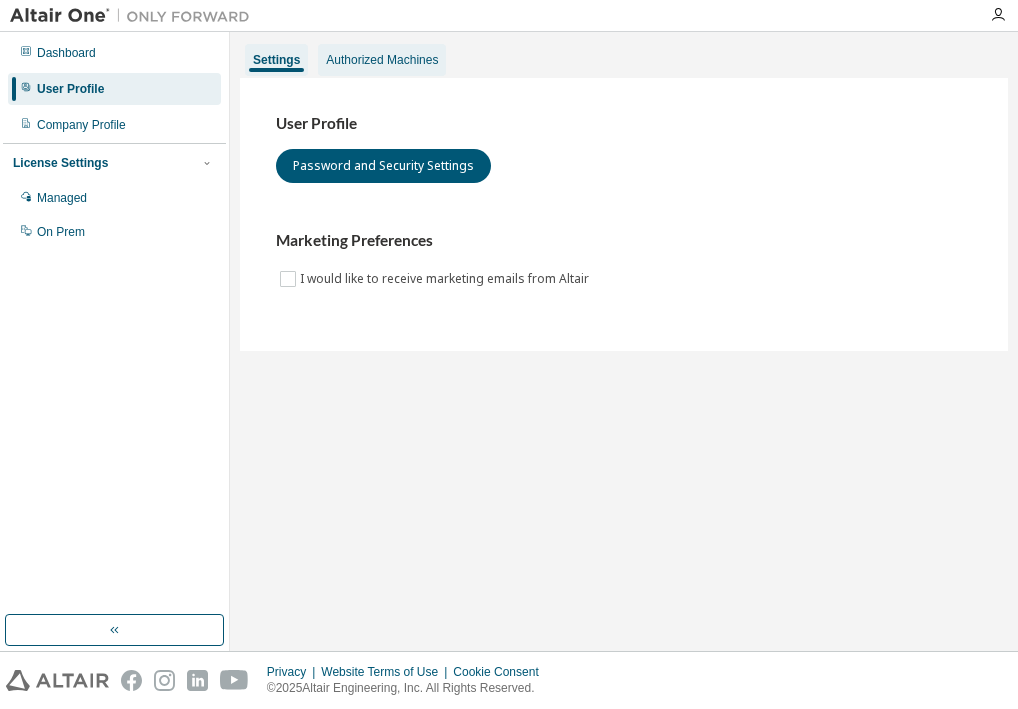 click on "Authorized Machines" at bounding box center [382, 60] 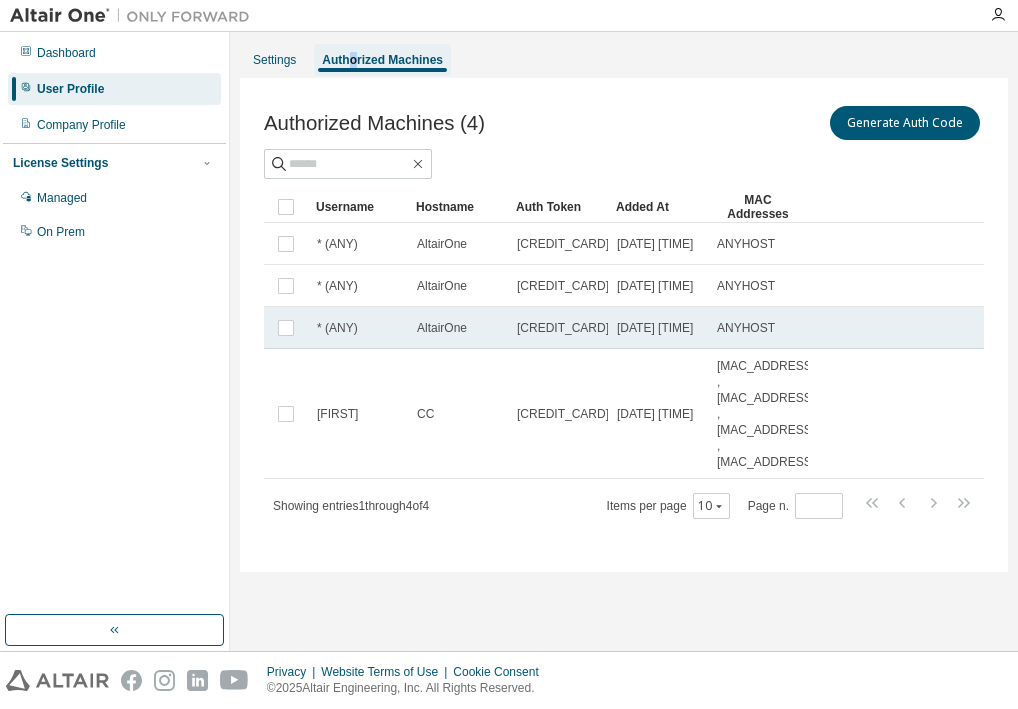 scroll, scrollTop: 0, scrollLeft: 0, axis: both 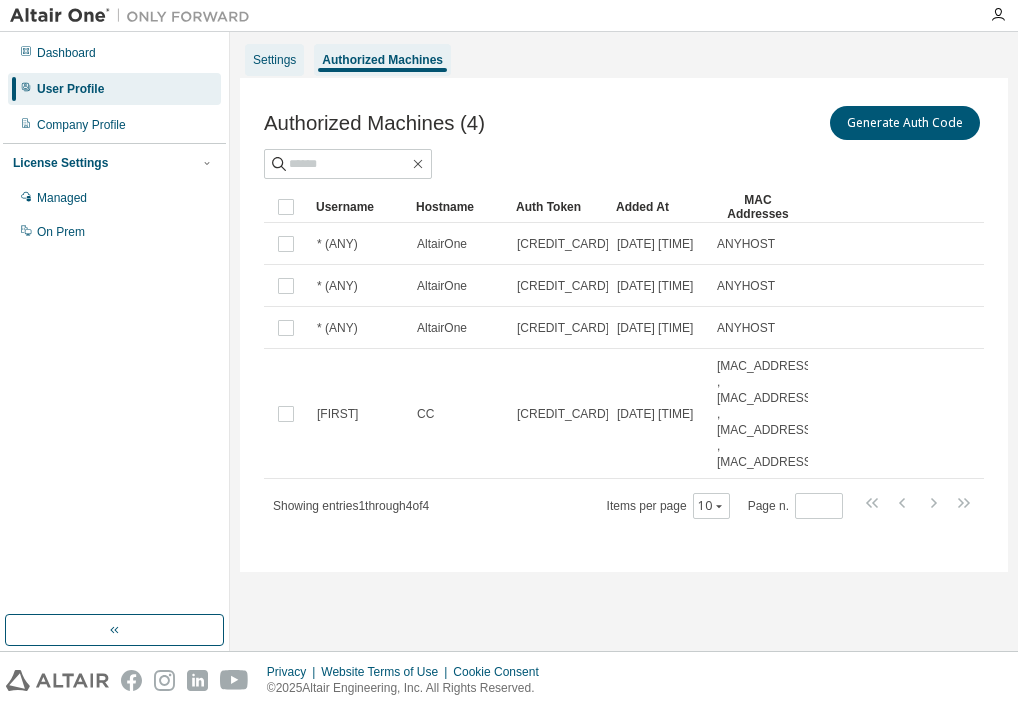 click on "Settings" at bounding box center (274, 60) 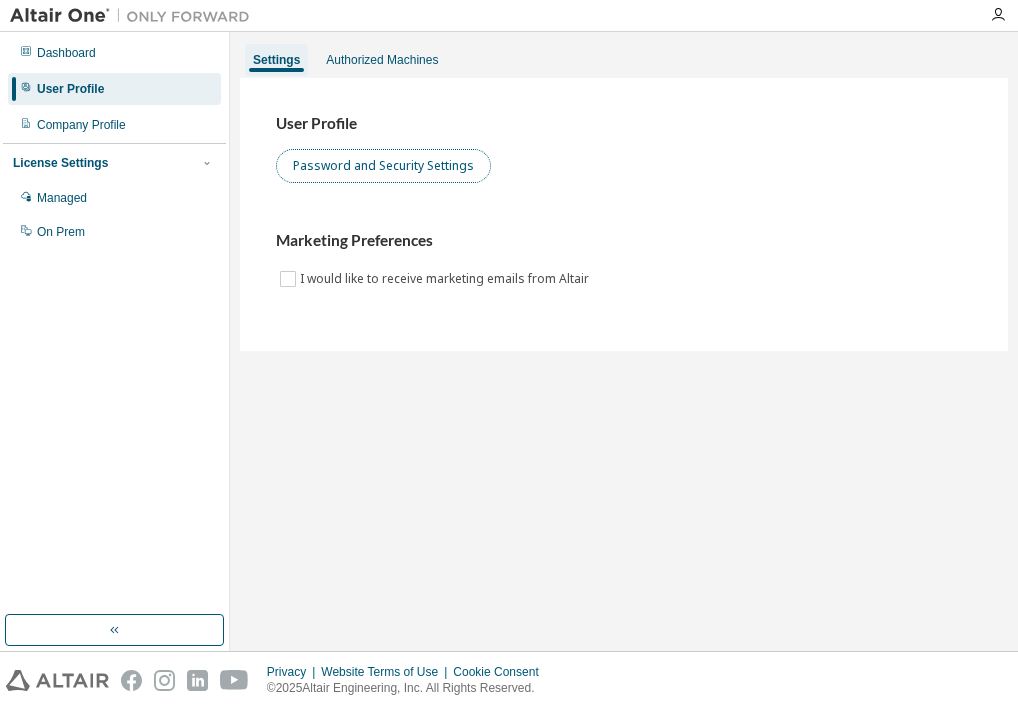 click on "Password and Security Settings" at bounding box center [383, 166] 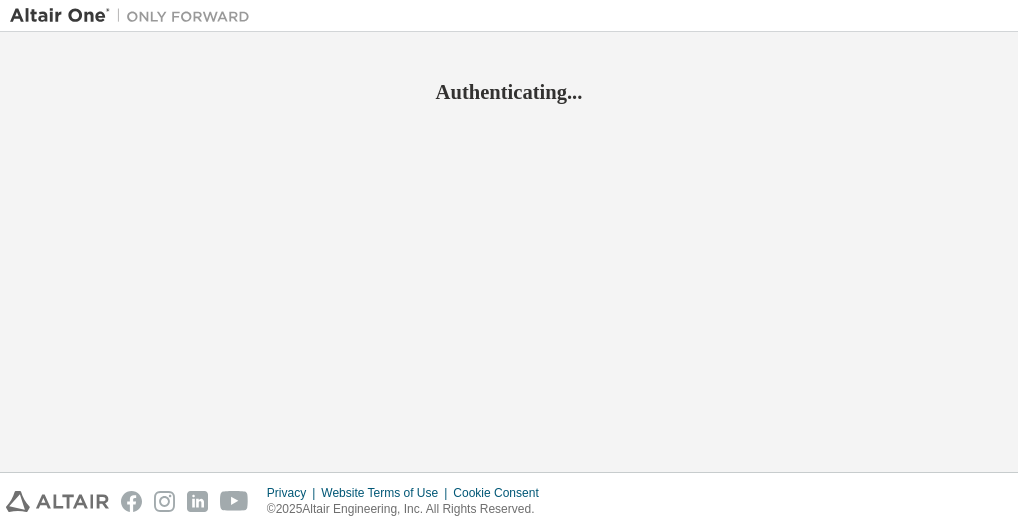 scroll, scrollTop: 0, scrollLeft: 0, axis: both 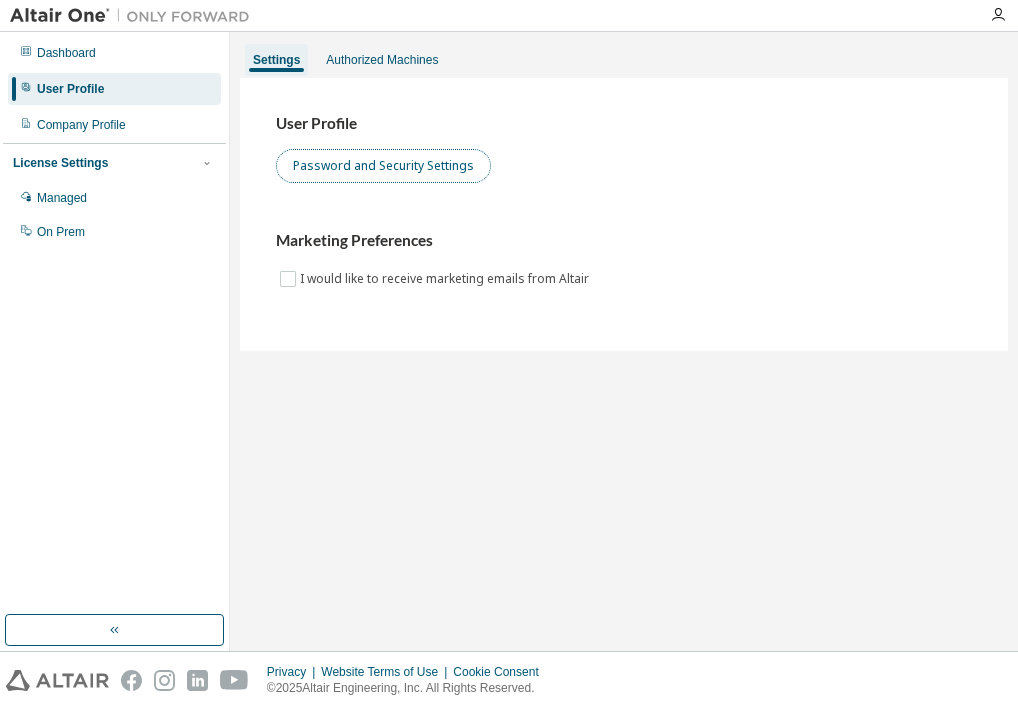 click on "Password and Security Settings" at bounding box center (383, 166) 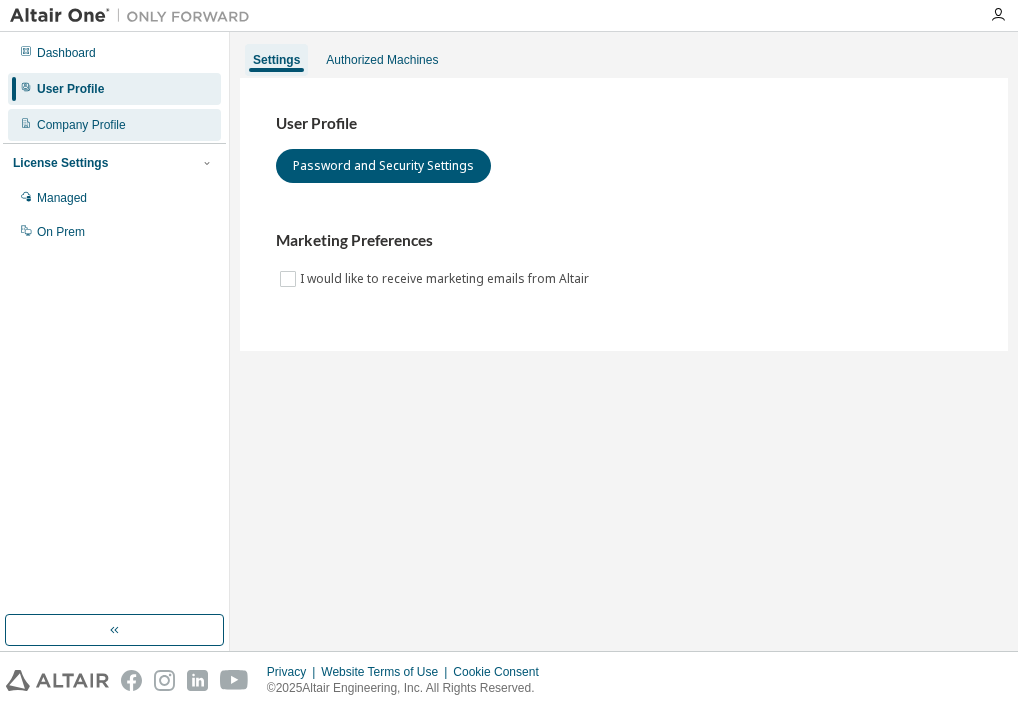 click on "Company Profile" at bounding box center (114, 125) 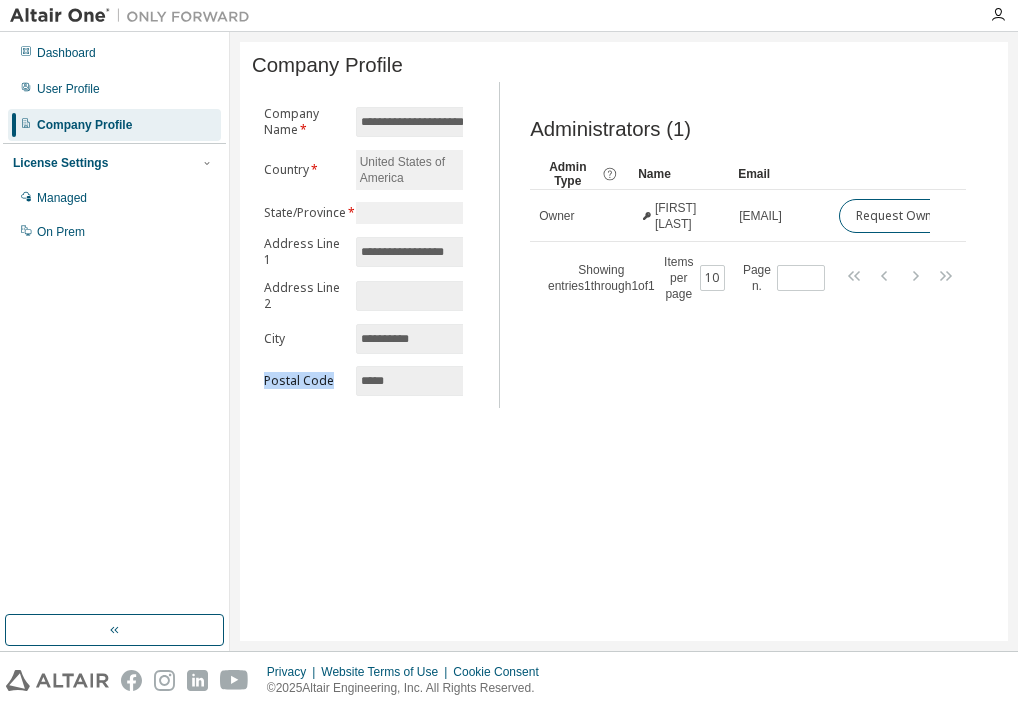 drag, startPoint x: 243, startPoint y: 645, endPoint x: 366, endPoint y: 645, distance: 123 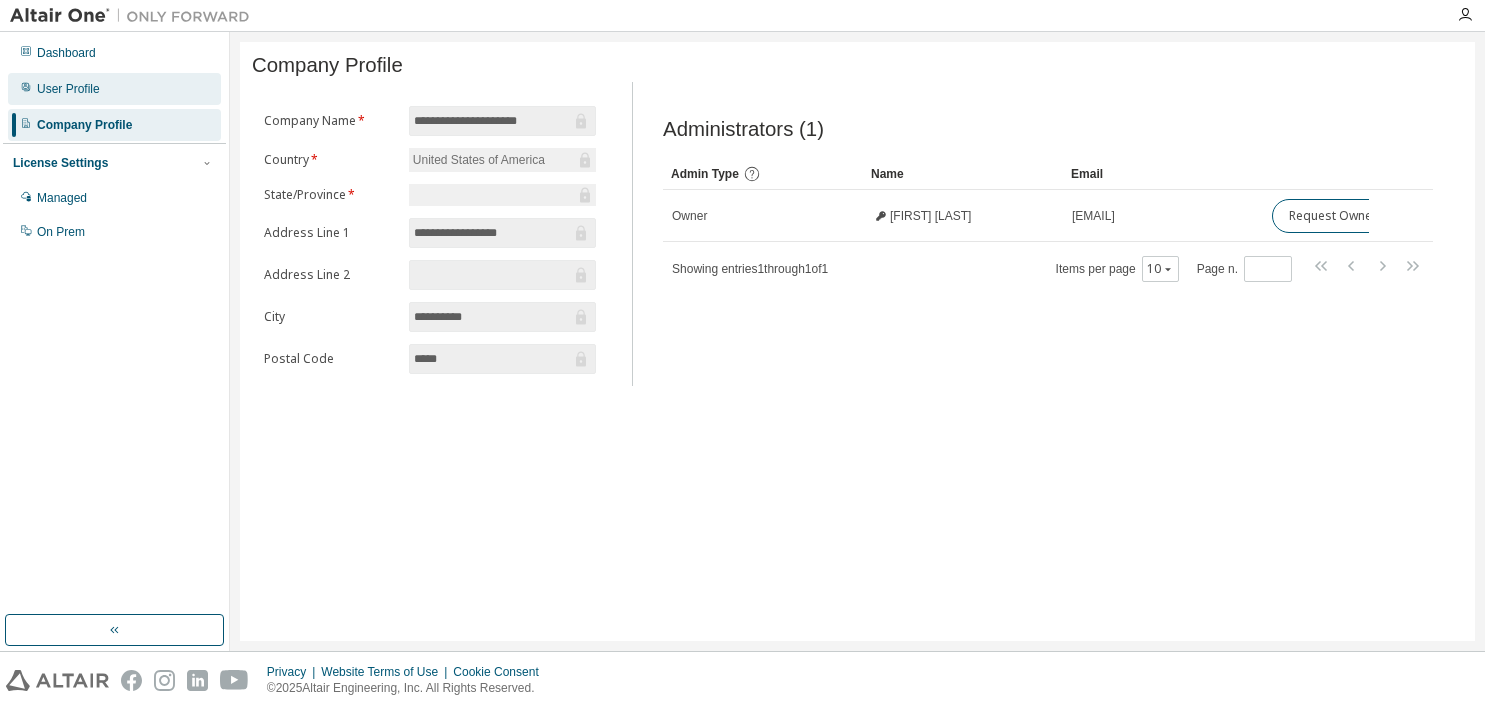 click on "User Profile" at bounding box center [114, 89] 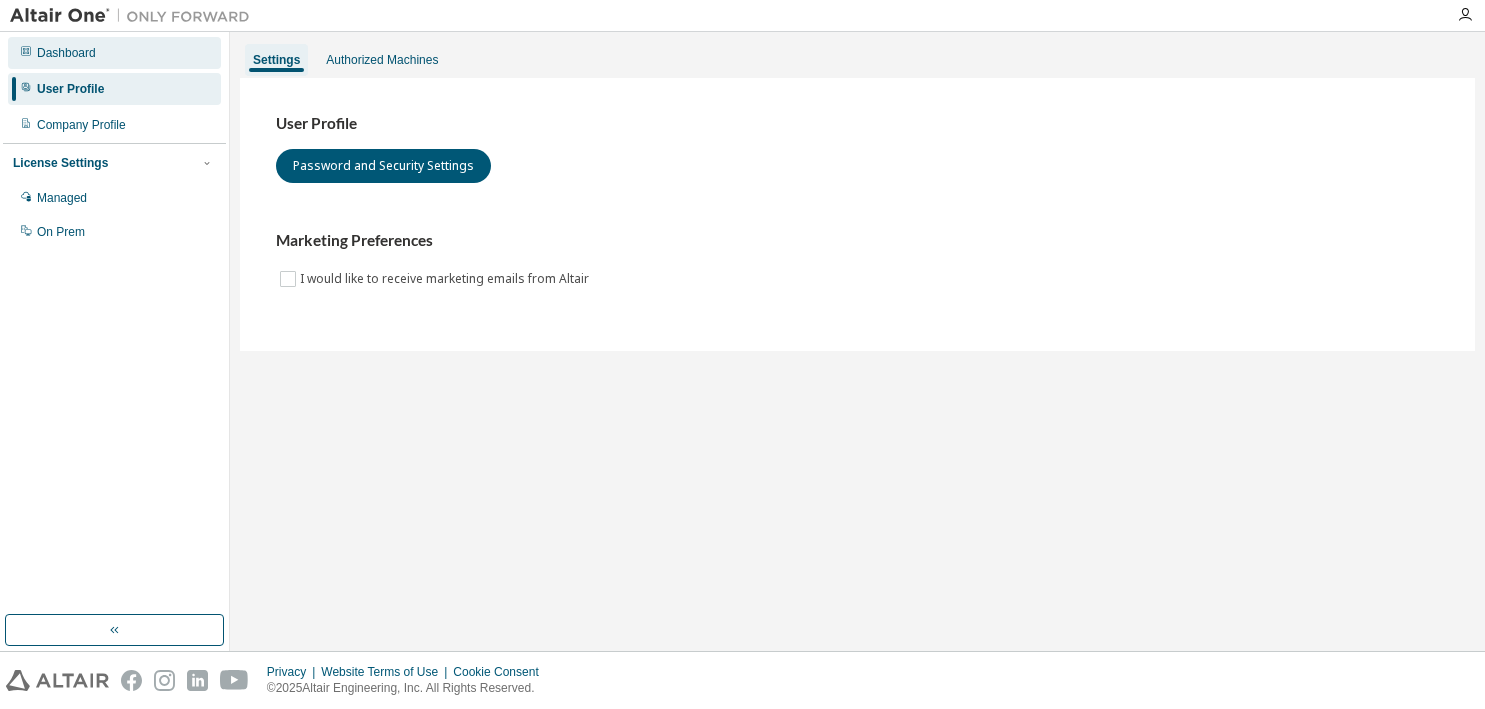 click on "Dashboard" at bounding box center (114, 53) 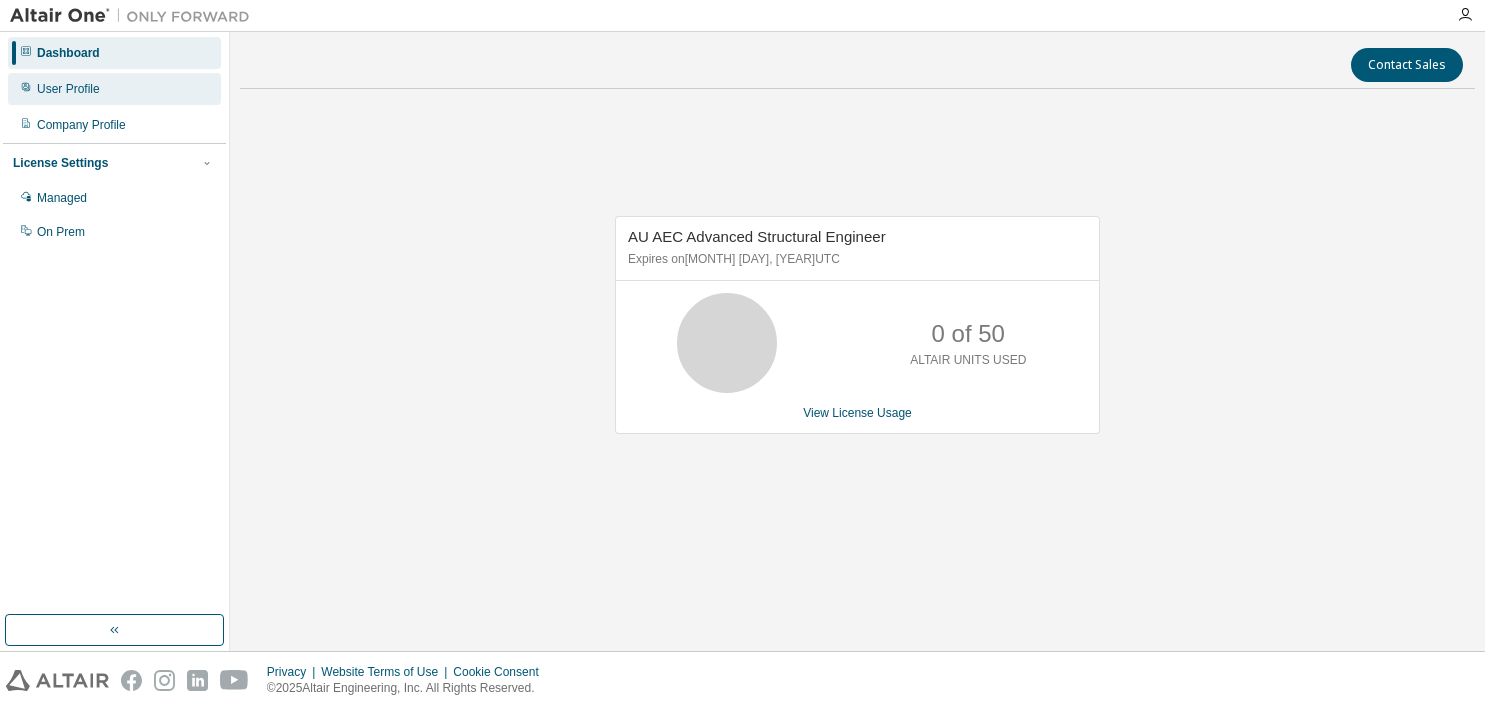 click on "User Profile" at bounding box center [114, 89] 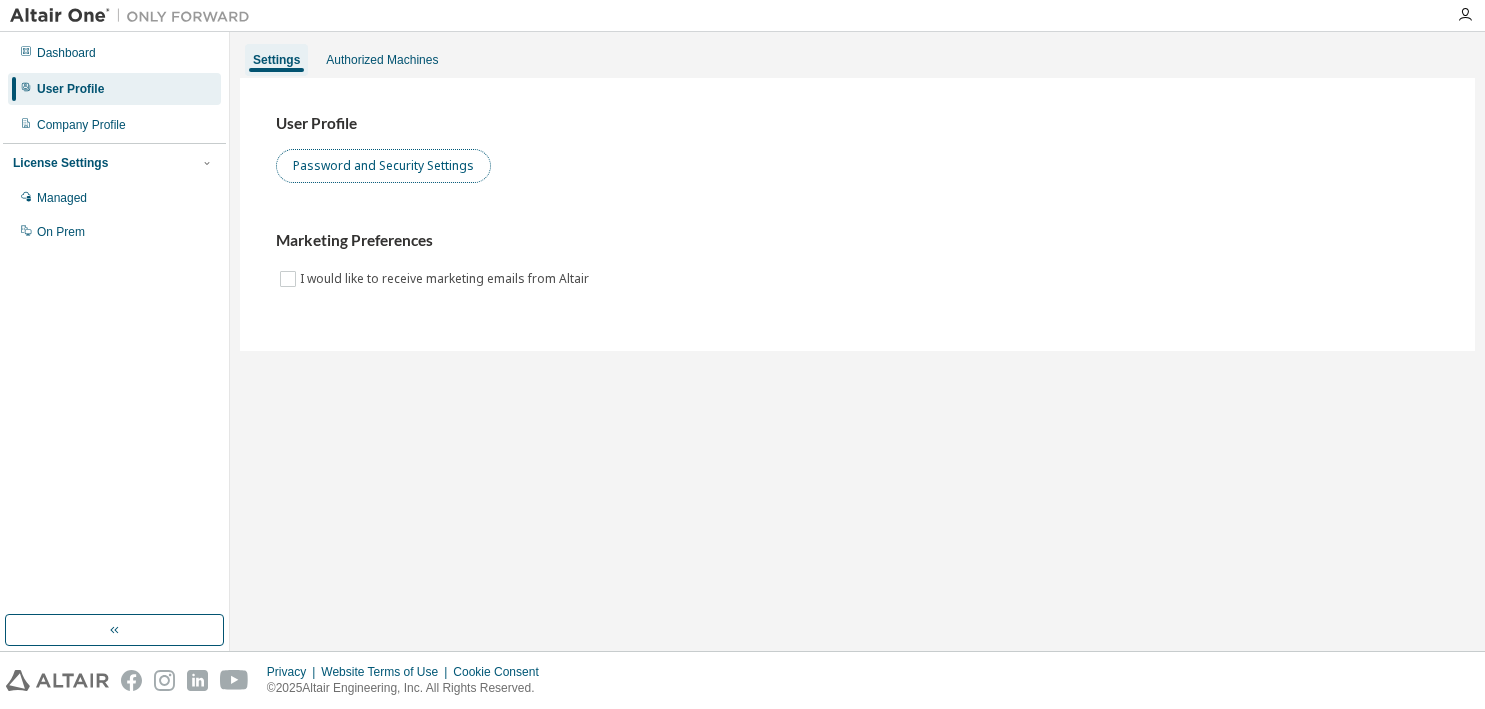 click on "Password and Security Settings" at bounding box center (383, 166) 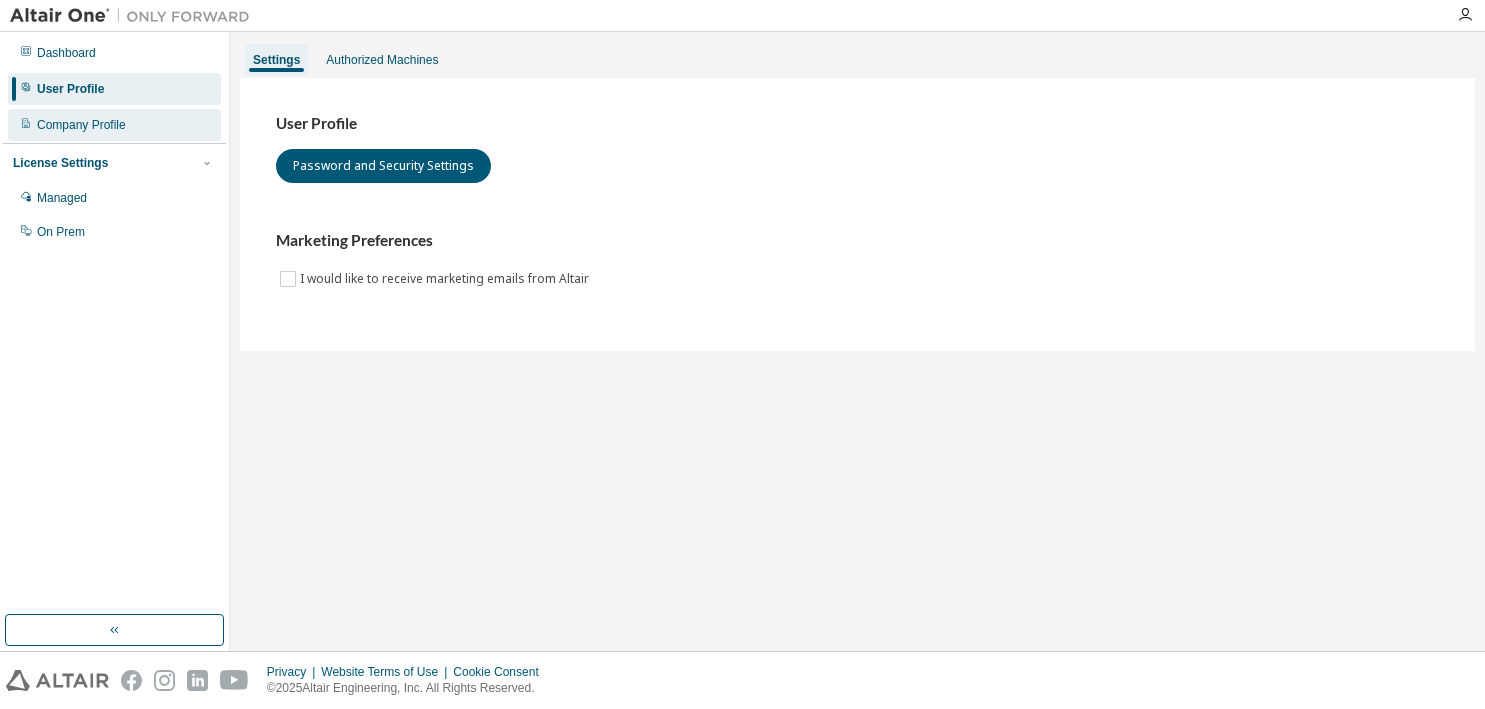 click on "Company Profile" at bounding box center (114, 125) 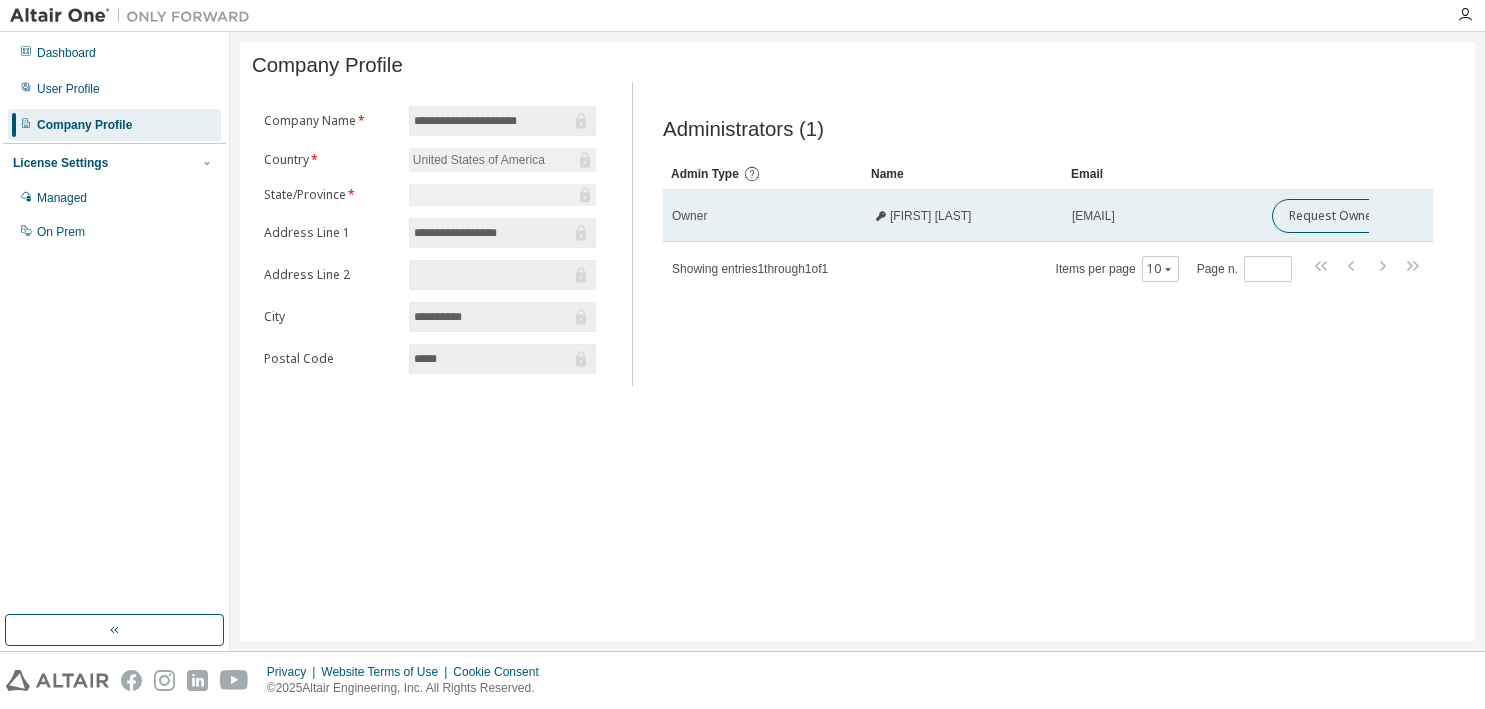 click 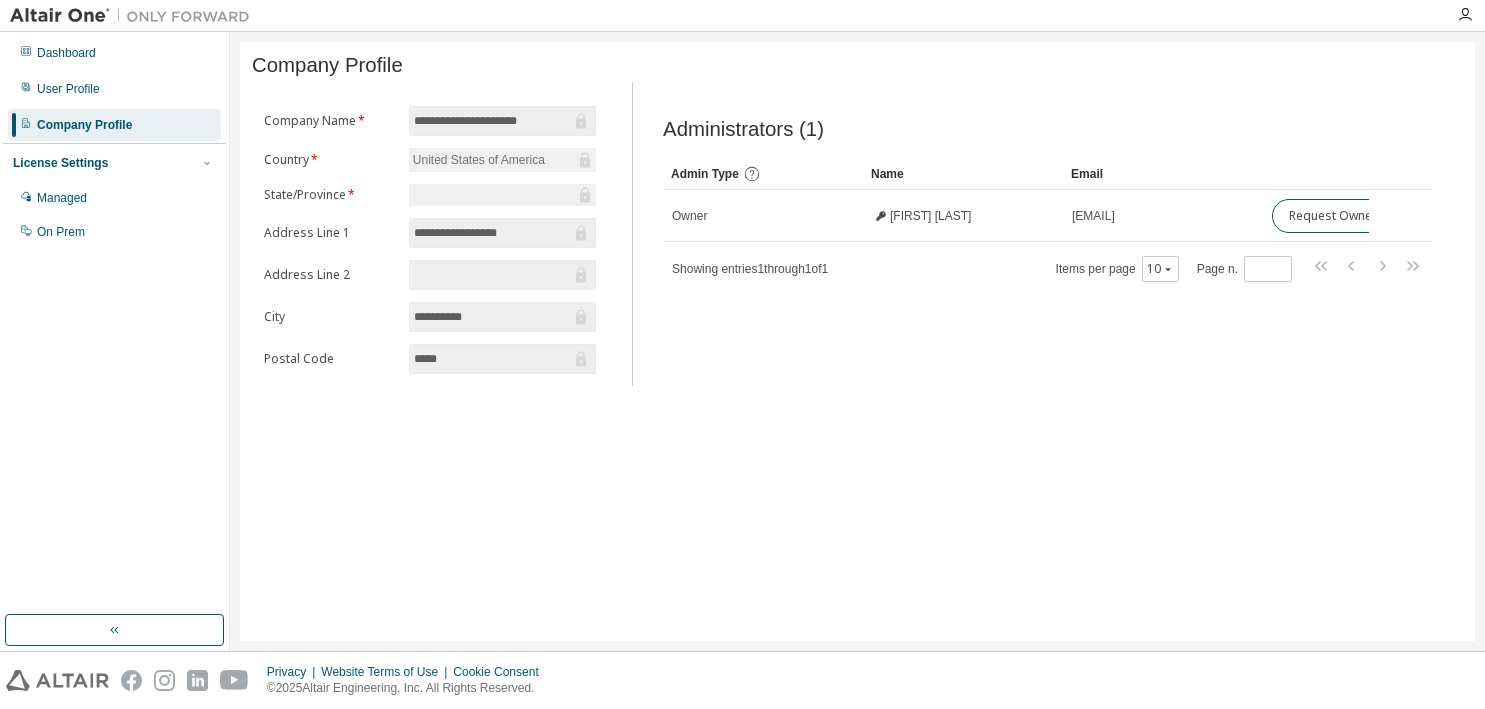 drag, startPoint x: 513, startPoint y: 240, endPoint x: 384, endPoint y: 242, distance: 129.0155 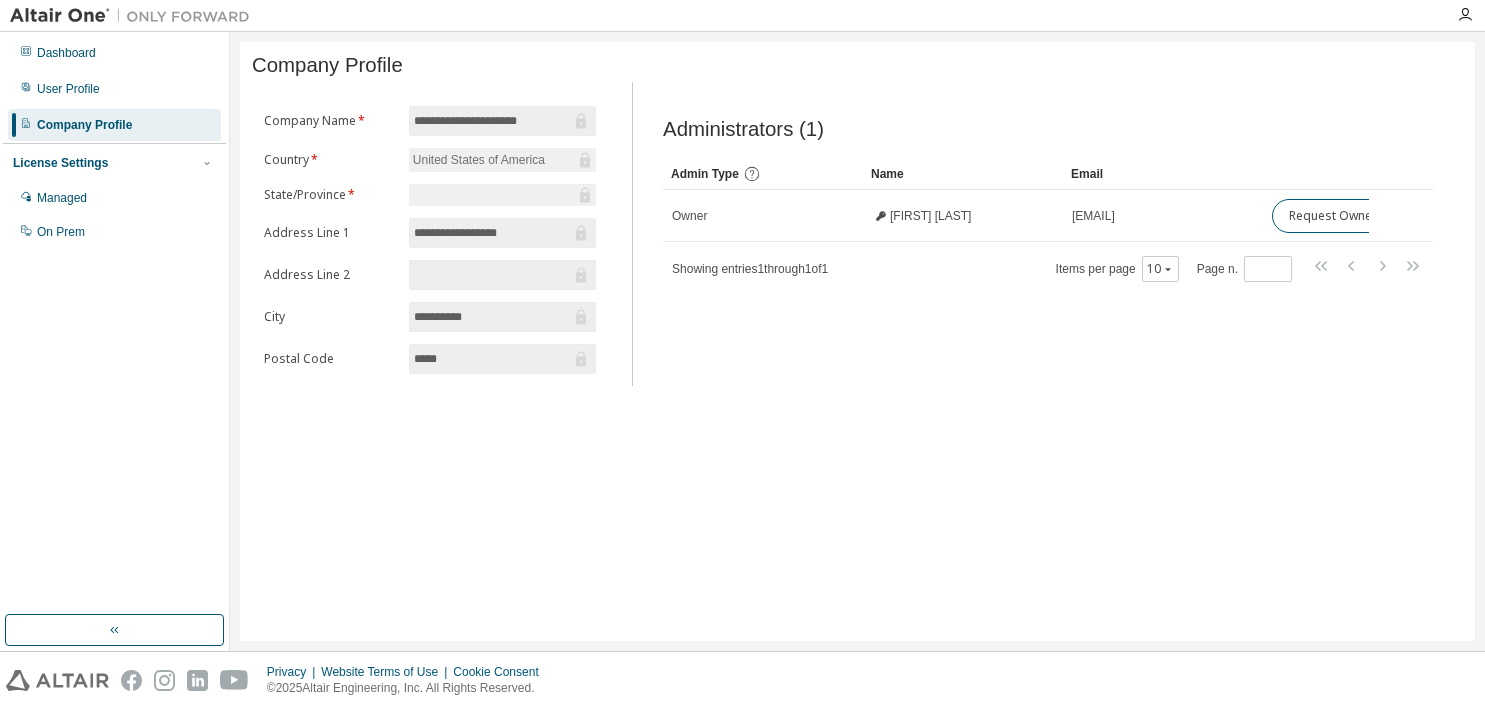 click on "United States of America" at bounding box center [479, 160] 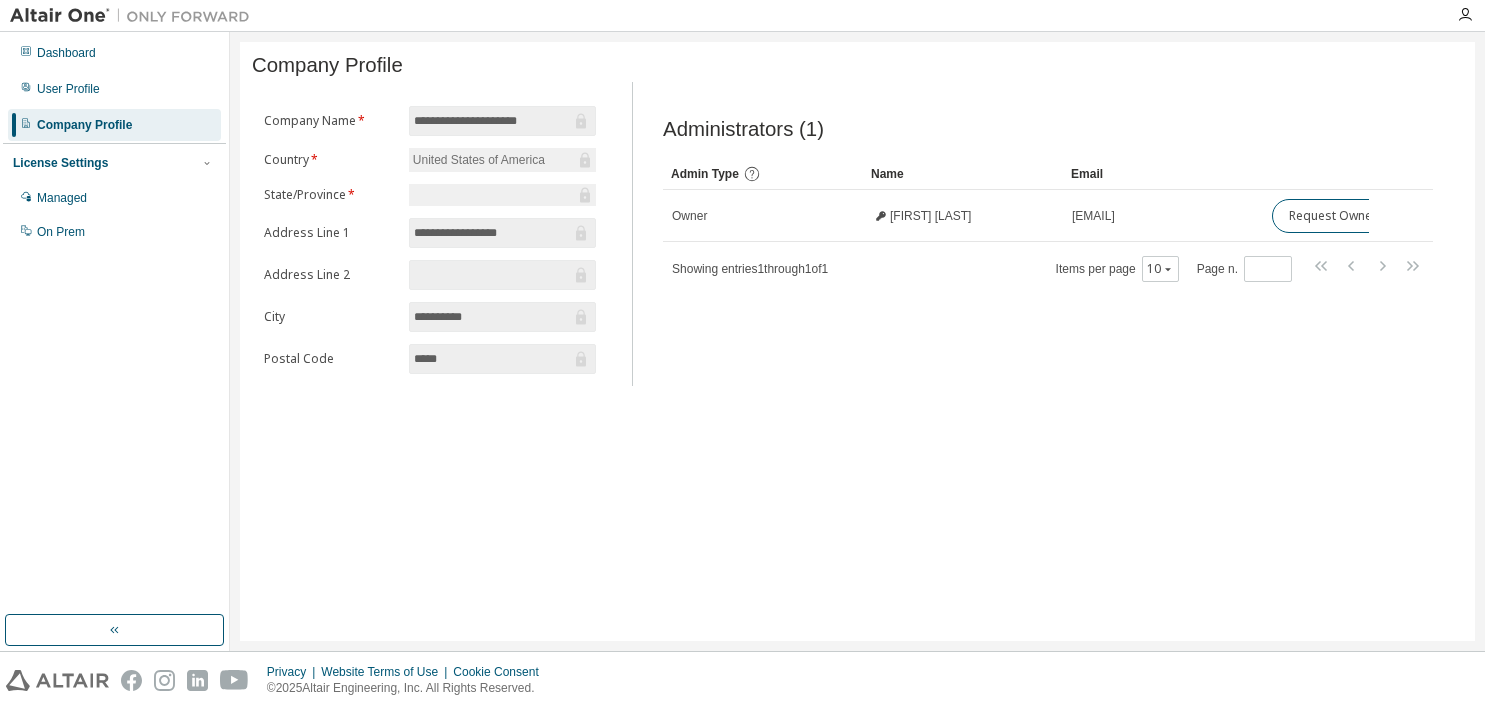 click on "**********" at bounding box center (492, 121) 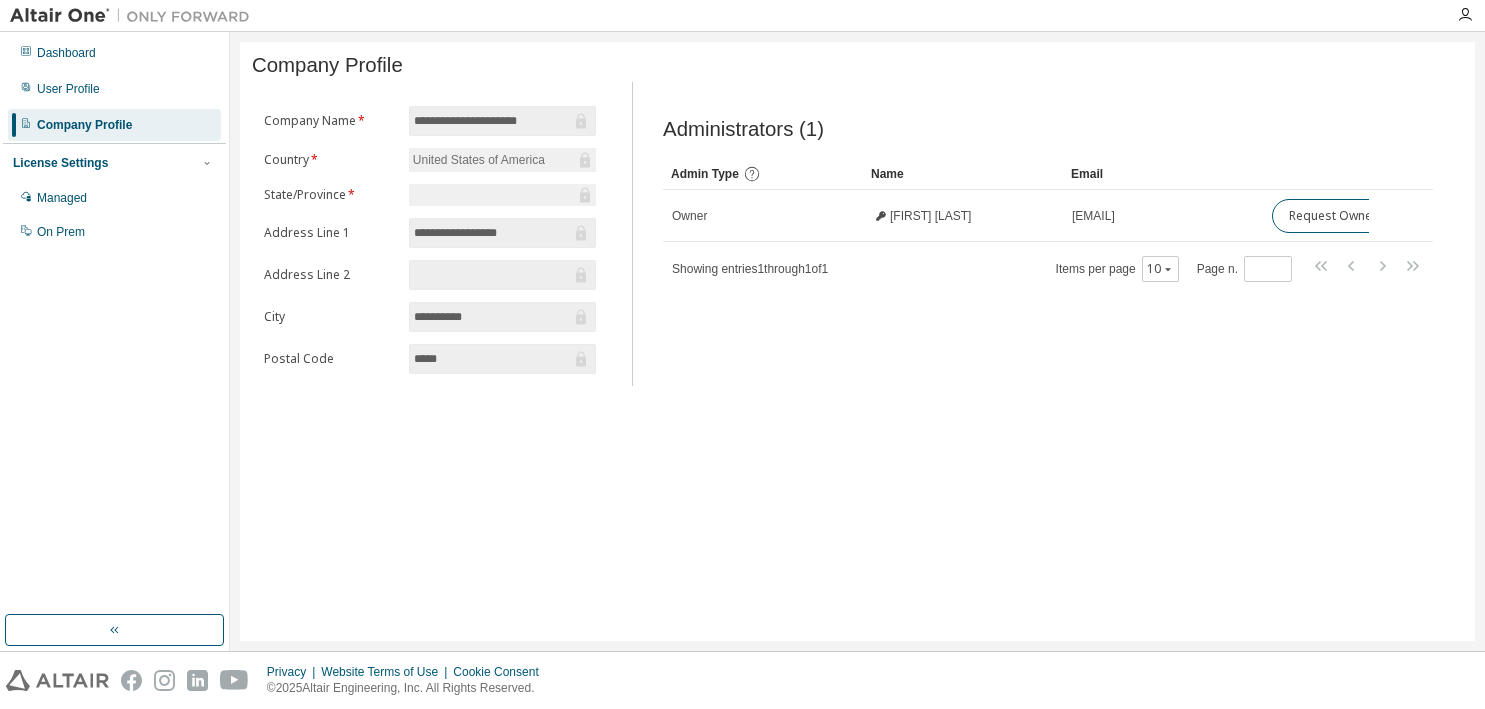drag, startPoint x: 1484, startPoint y: 73, endPoint x: 1363, endPoint y: 73, distance: 121 